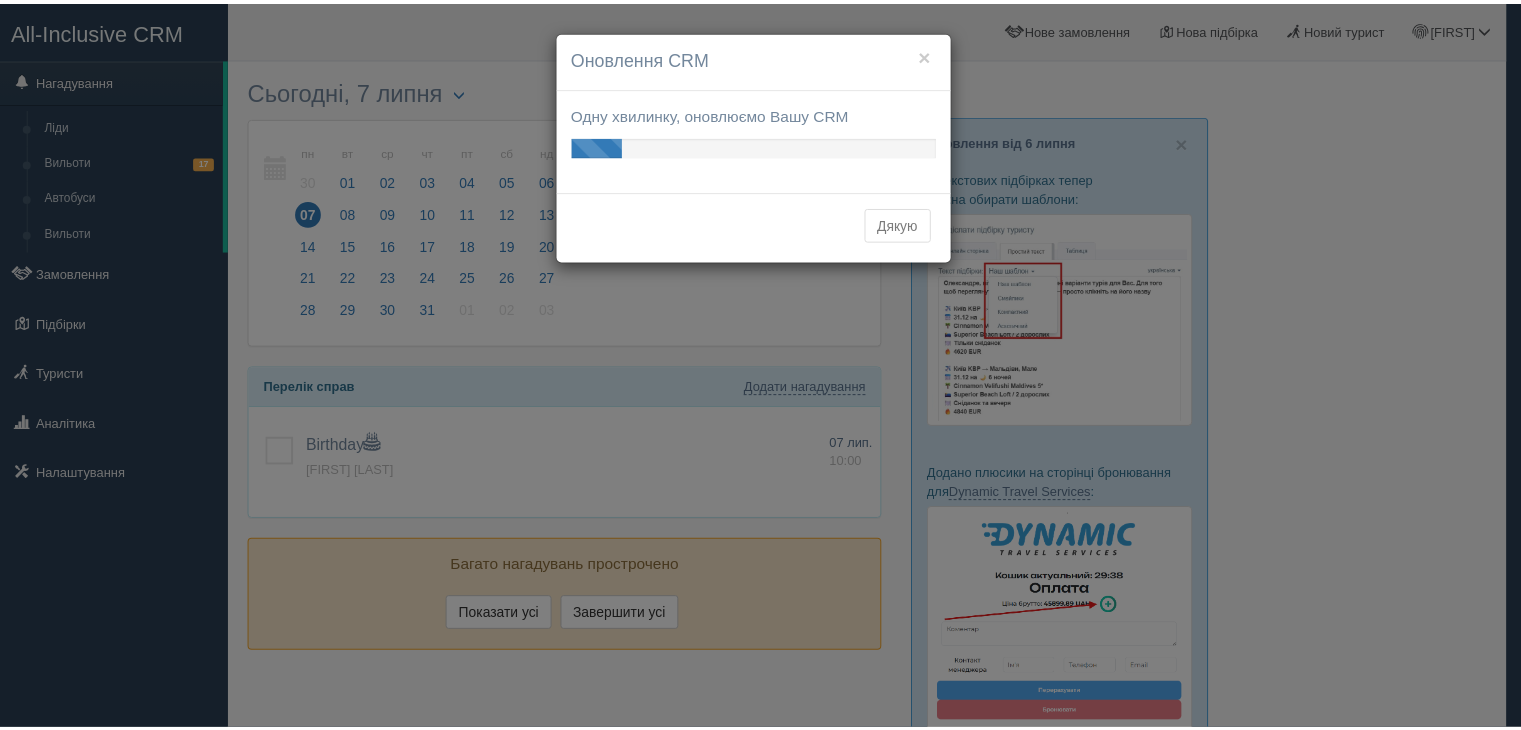 scroll, scrollTop: 0, scrollLeft: 0, axis: both 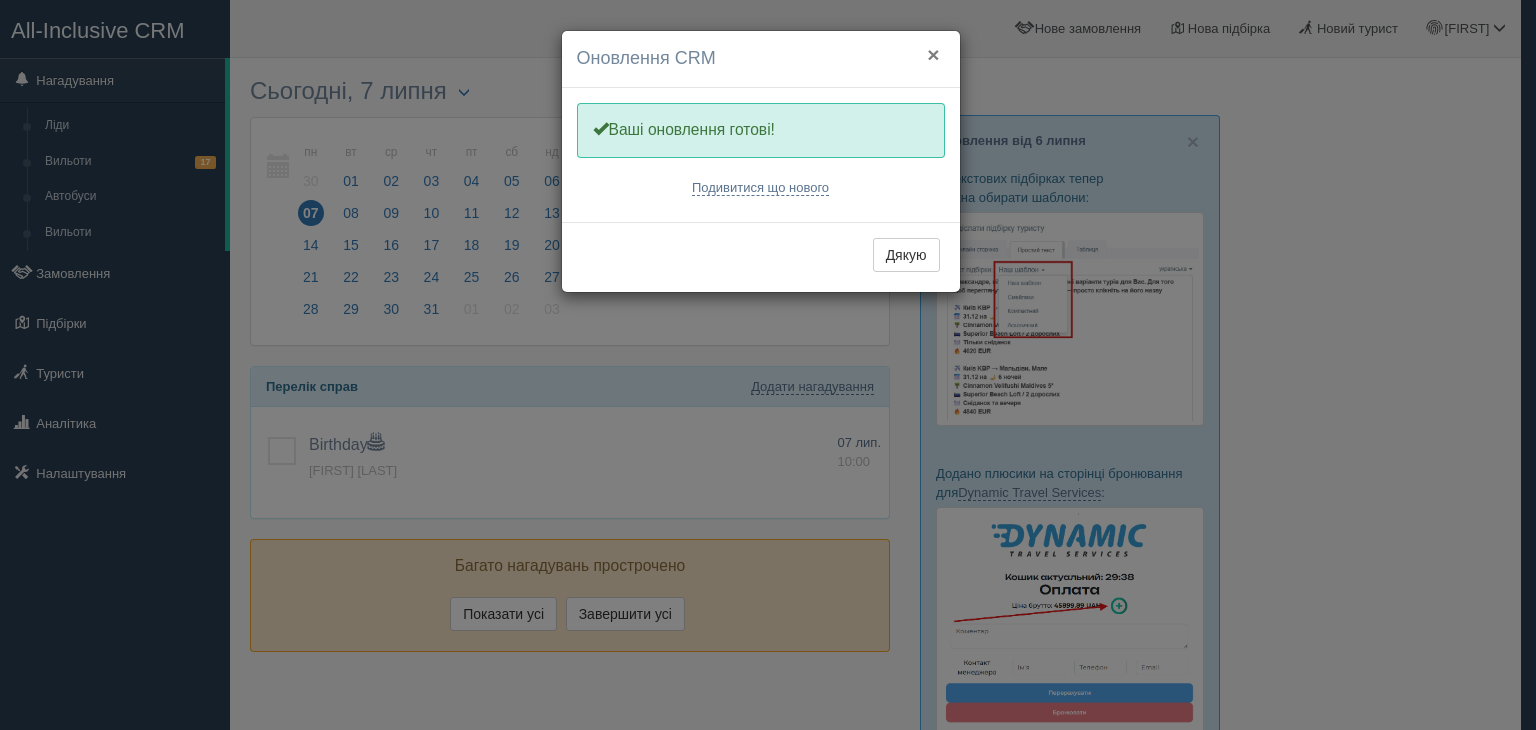 click on "×" at bounding box center (933, 54) 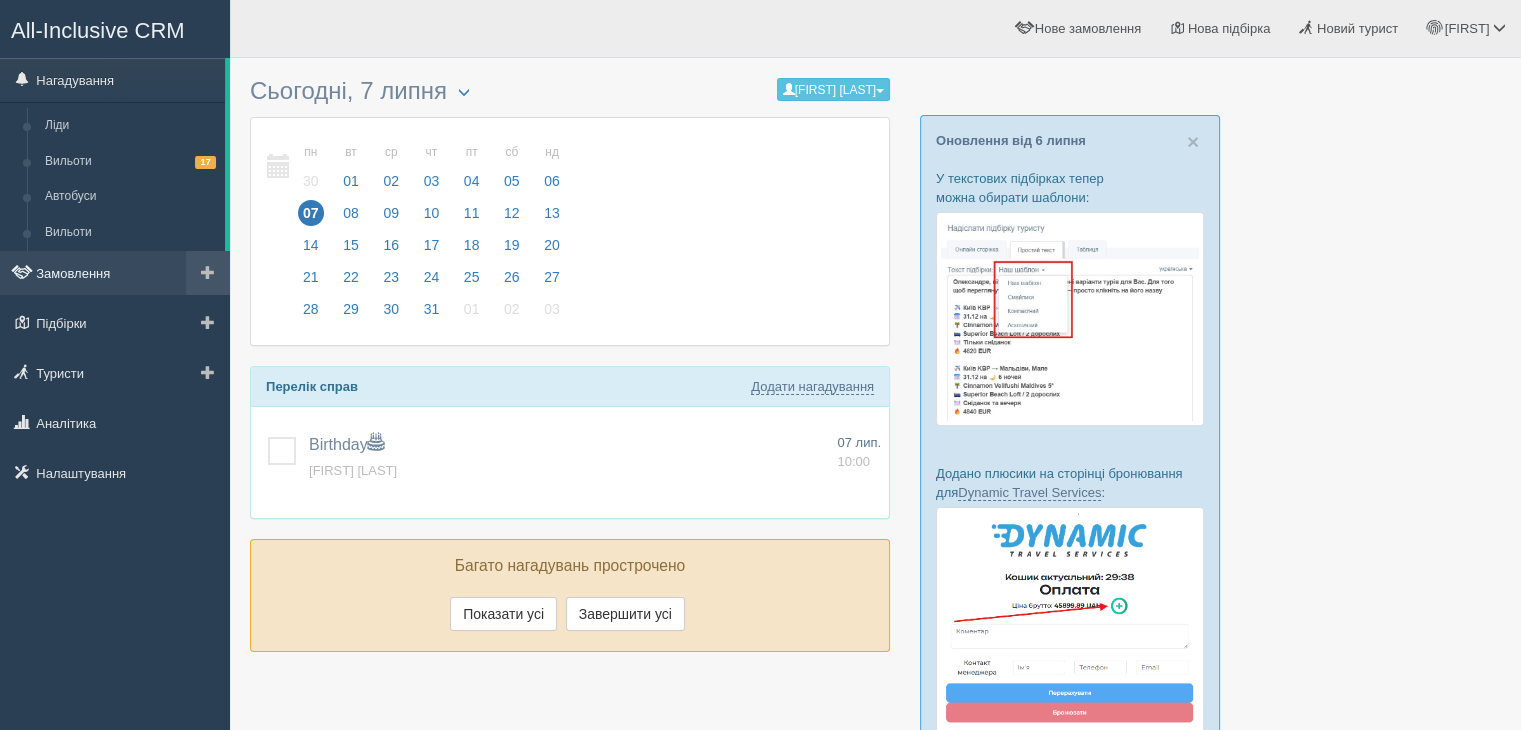 click on "Замовлення" at bounding box center [115, 273] 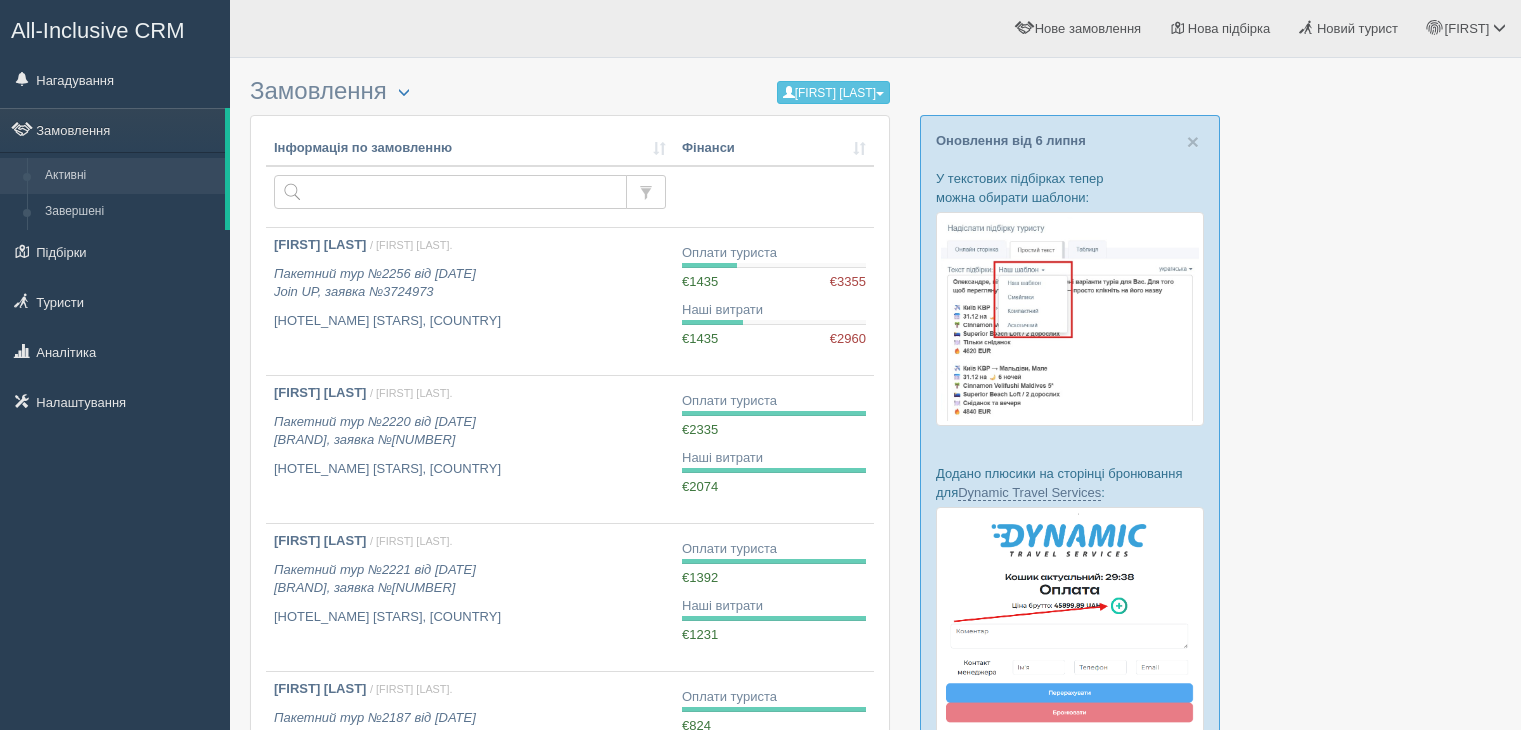 scroll, scrollTop: 0, scrollLeft: 0, axis: both 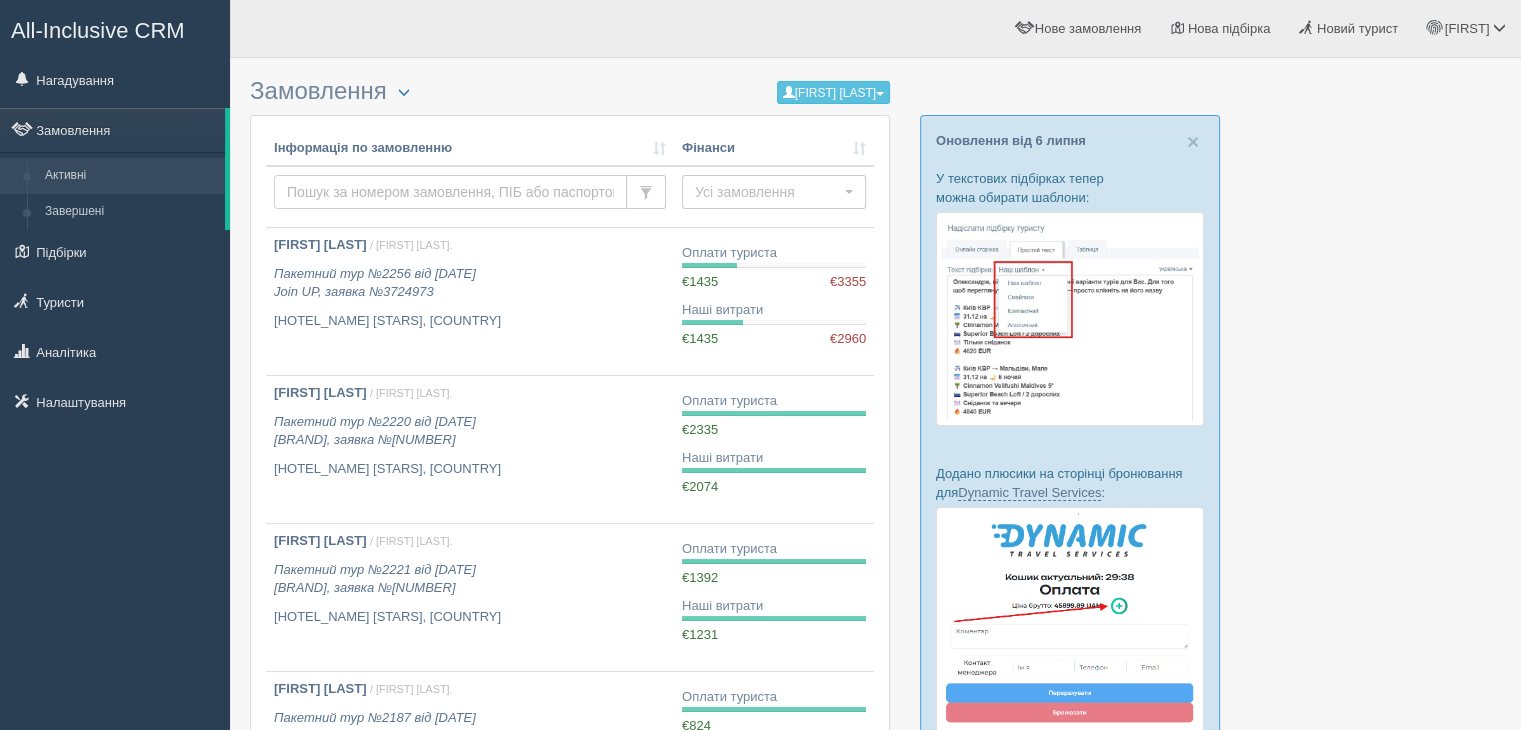 click at bounding box center (450, 192) 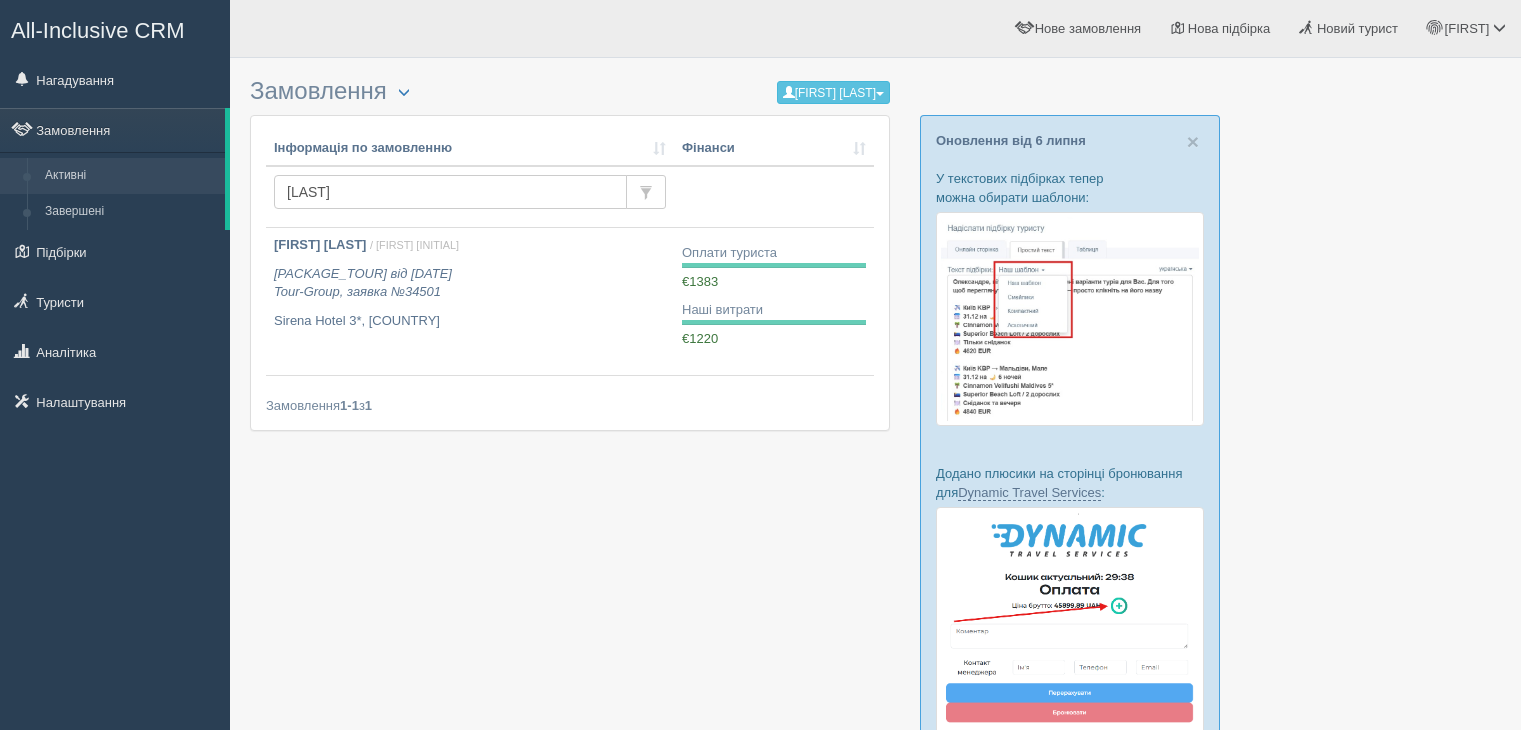 scroll, scrollTop: 0, scrollLeft: 0, axis: both 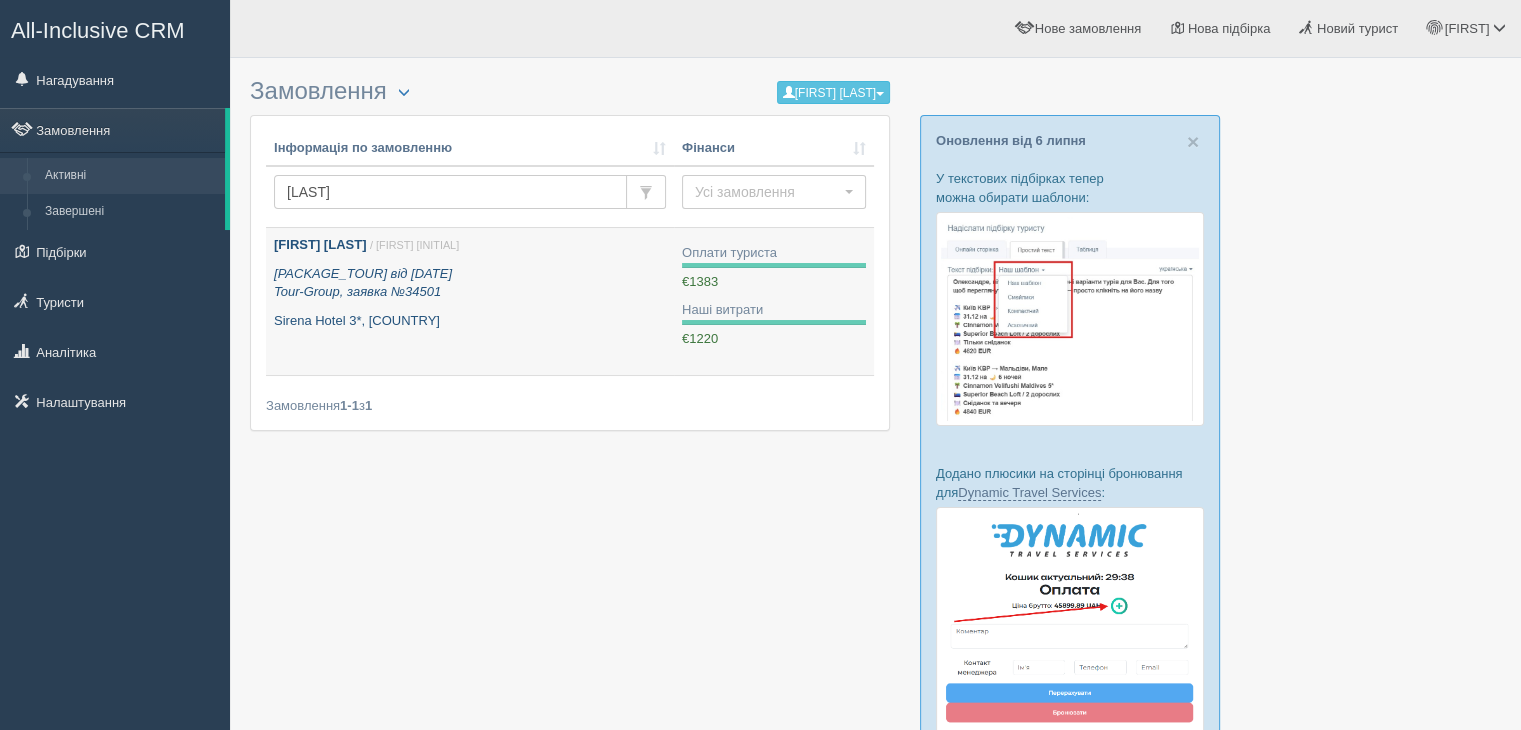 click on "[FIRST] [LAST]
/ [FIRST] [INITIAL]
[PACKAGE_TOUR] от [DATE]
Tour-Group, заявка №34501
[HOTEL_NAME] [STARS], [COUNTRY]" at bounding box center [470, 283] 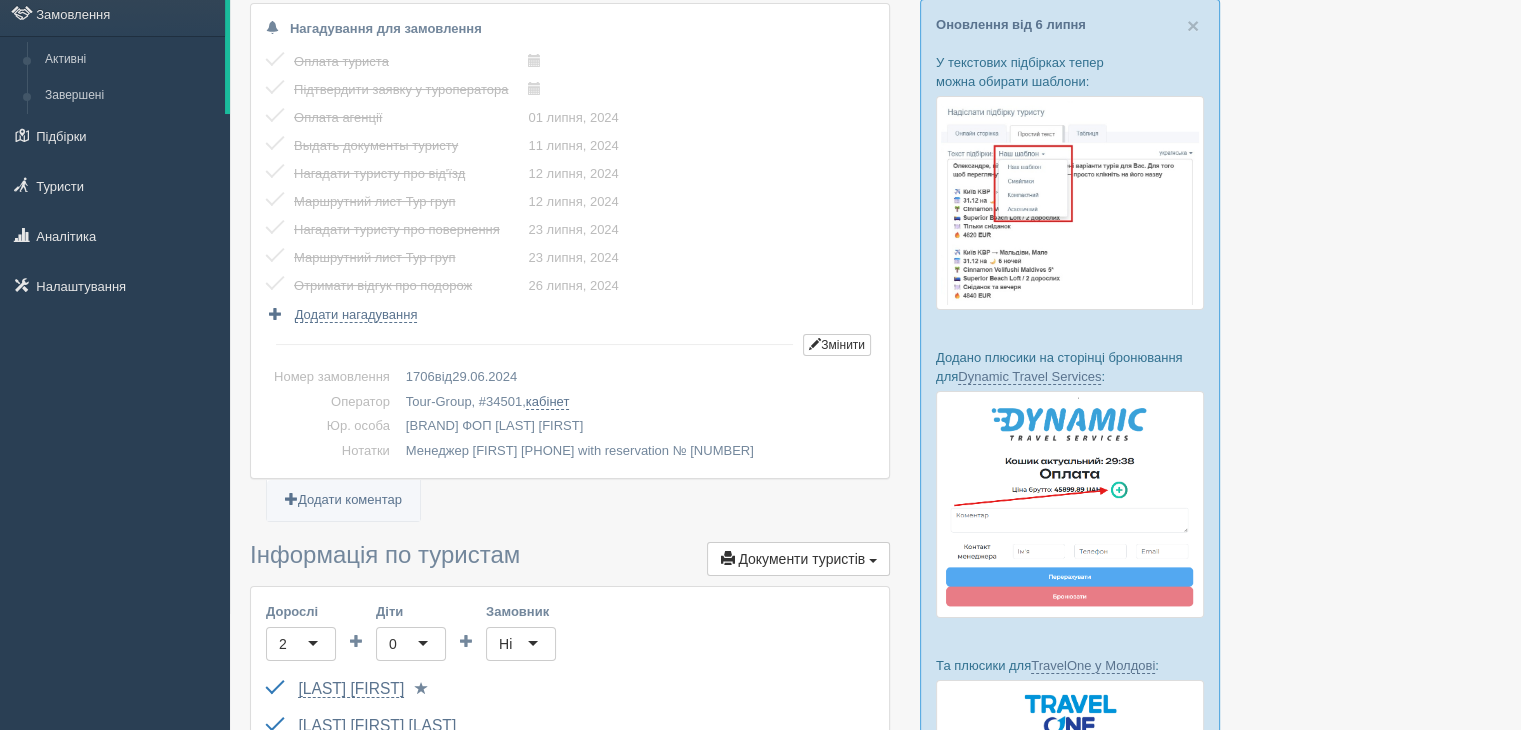 scroll, scrollTop: 400, scrollLeft: 0, axis: vertical 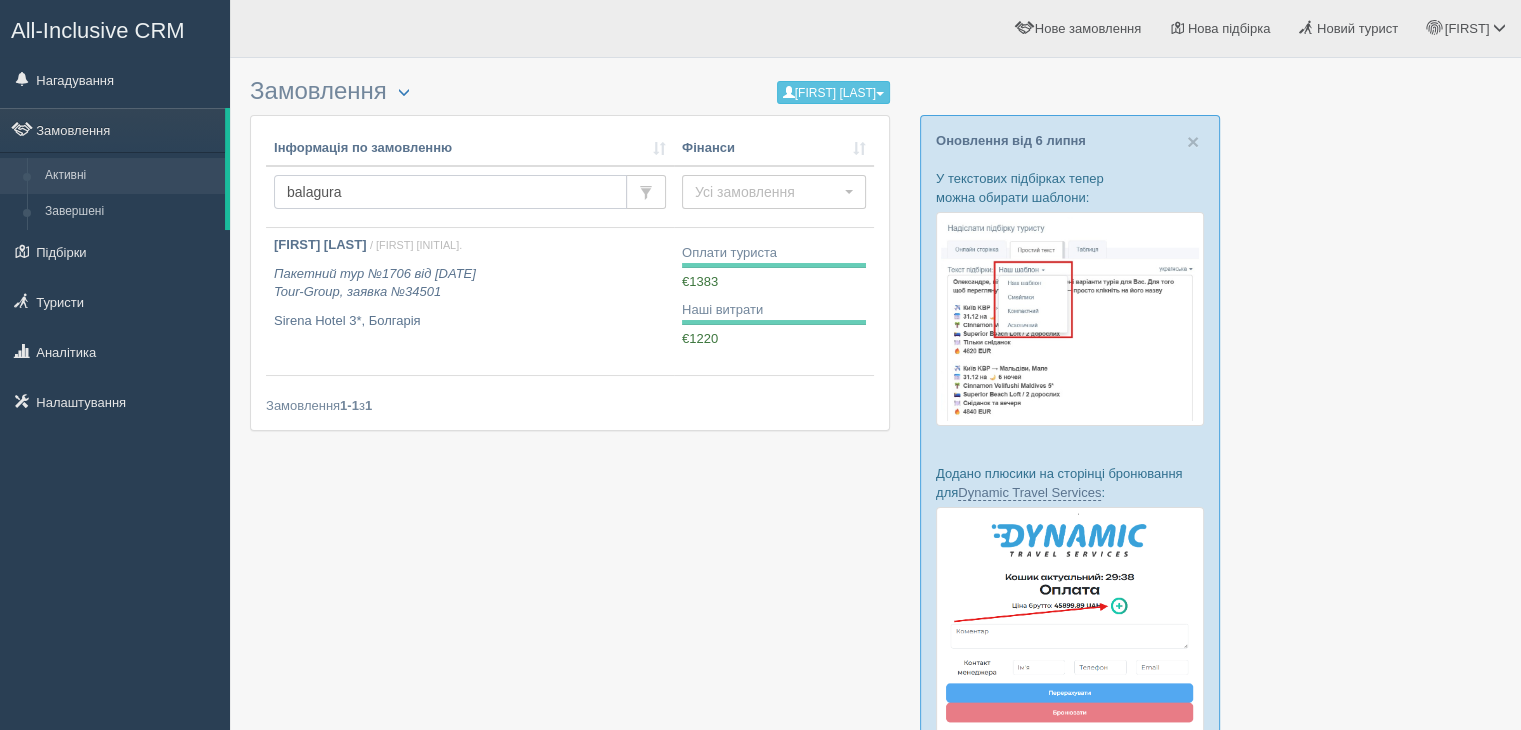 click on "balagura" at bounding box center [450, 192] 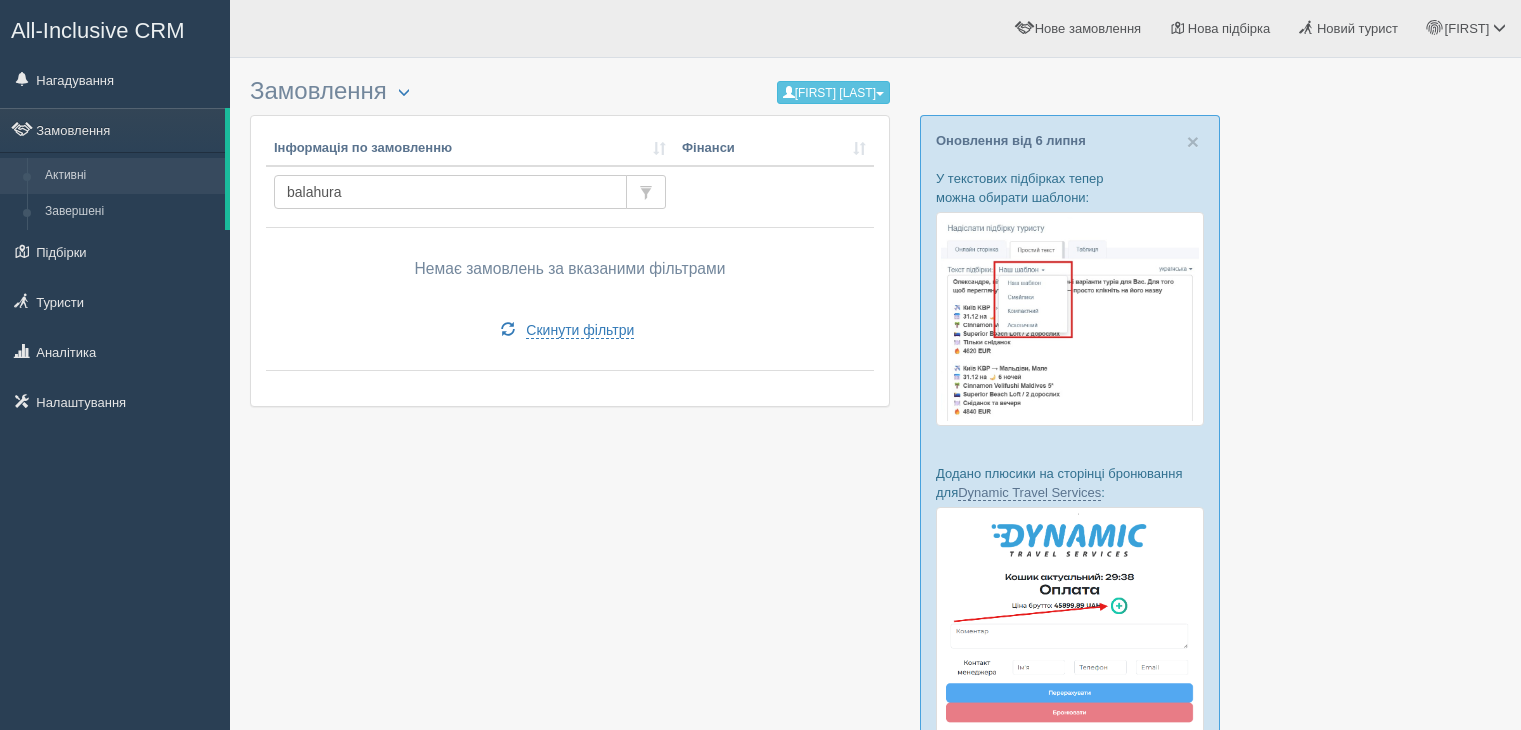 scroll, scrollTop: 0, scrollLeft: 0, axis: both 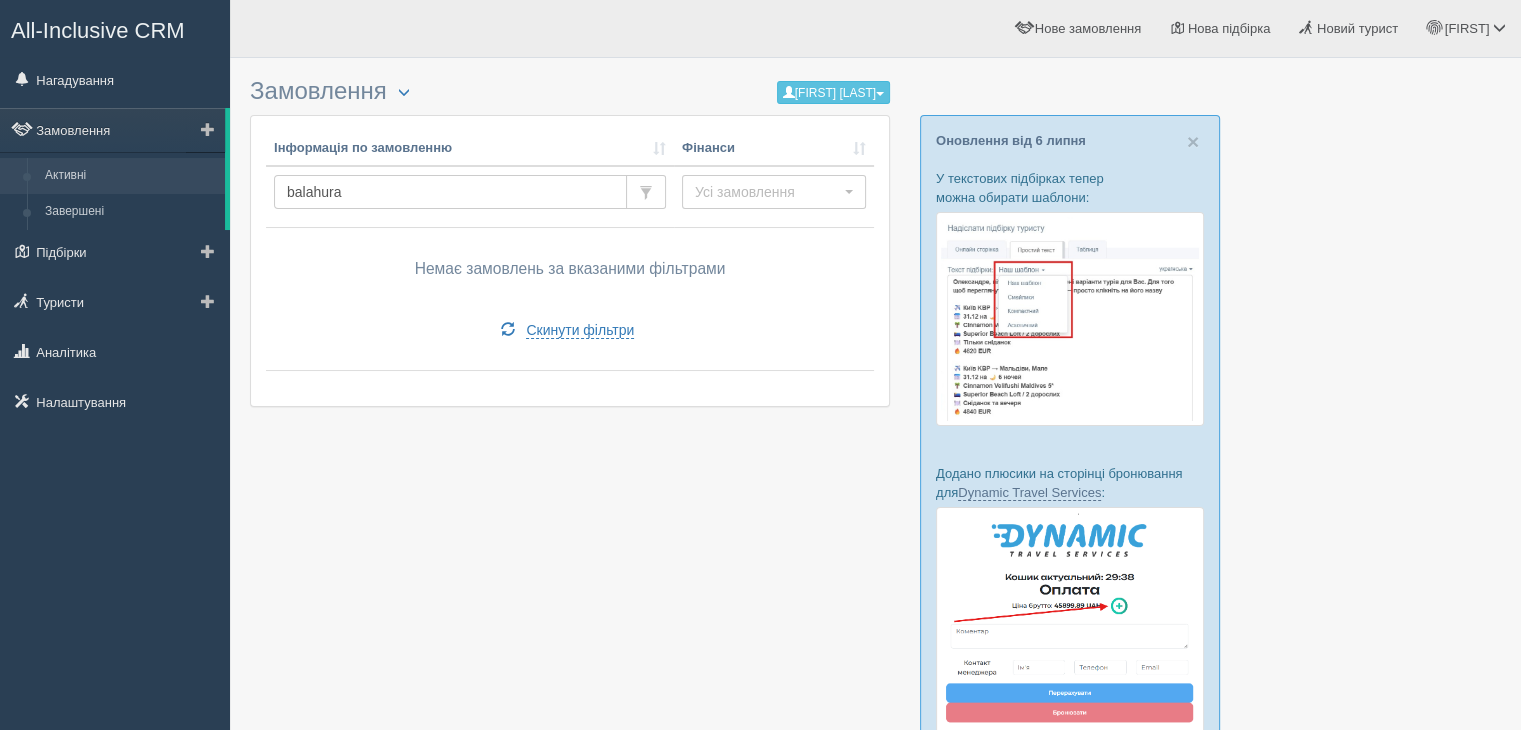 click on "Активні" at bounding box center (130, 176) 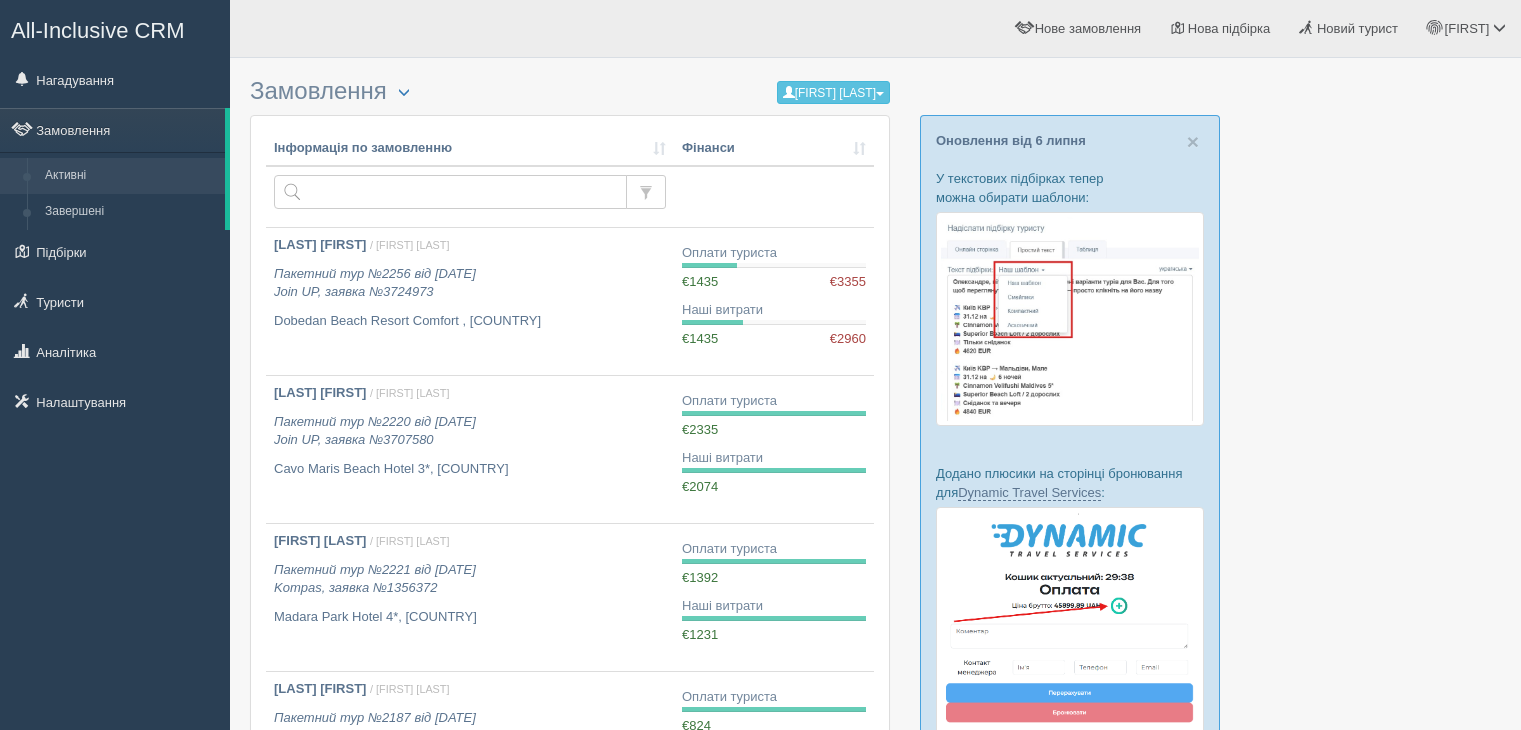 scroll, scrollTop: 0, scrollLeft: 0, axis: both 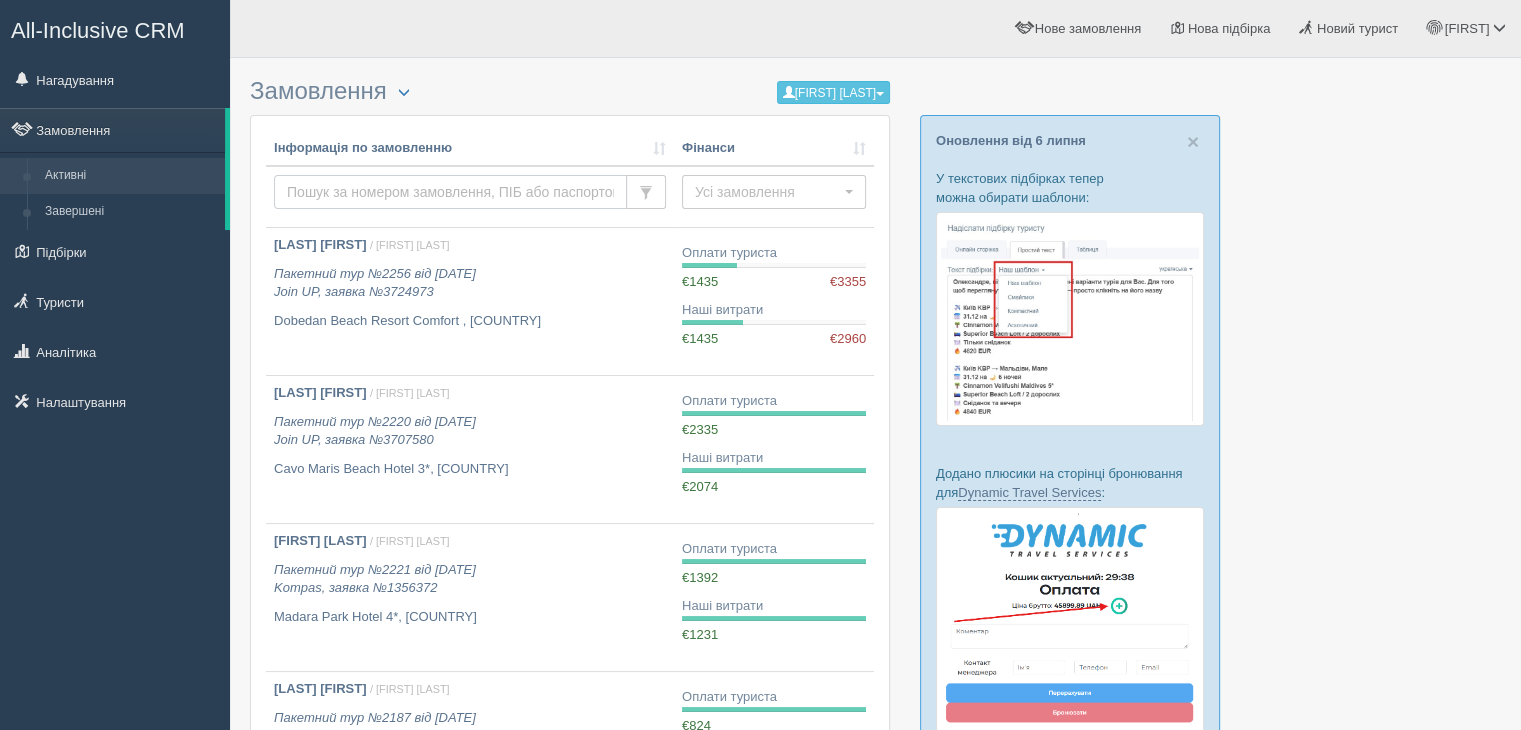 click at bounding box center [450, 192] 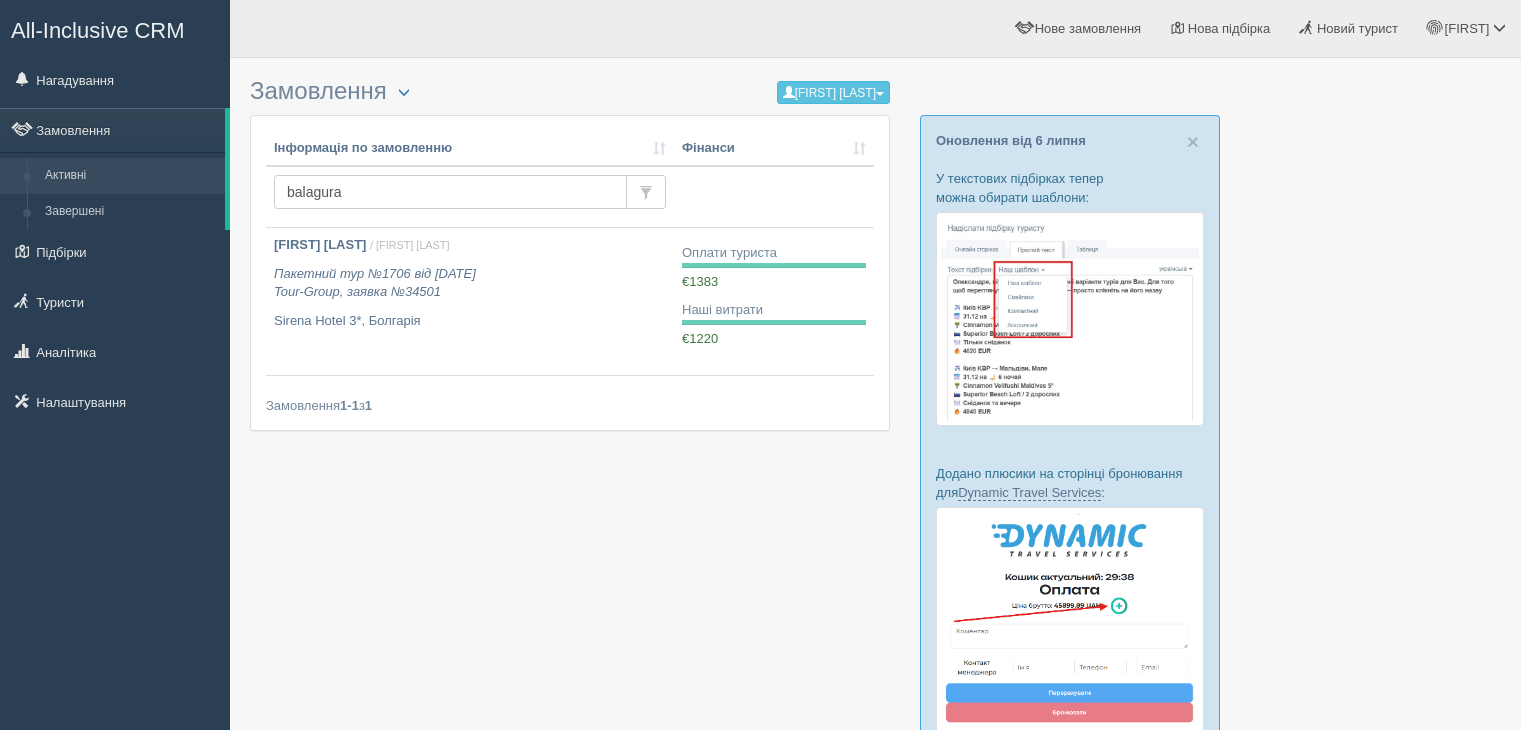 scroll, scrollTop: 0, scrollLeft: 0, axis: both 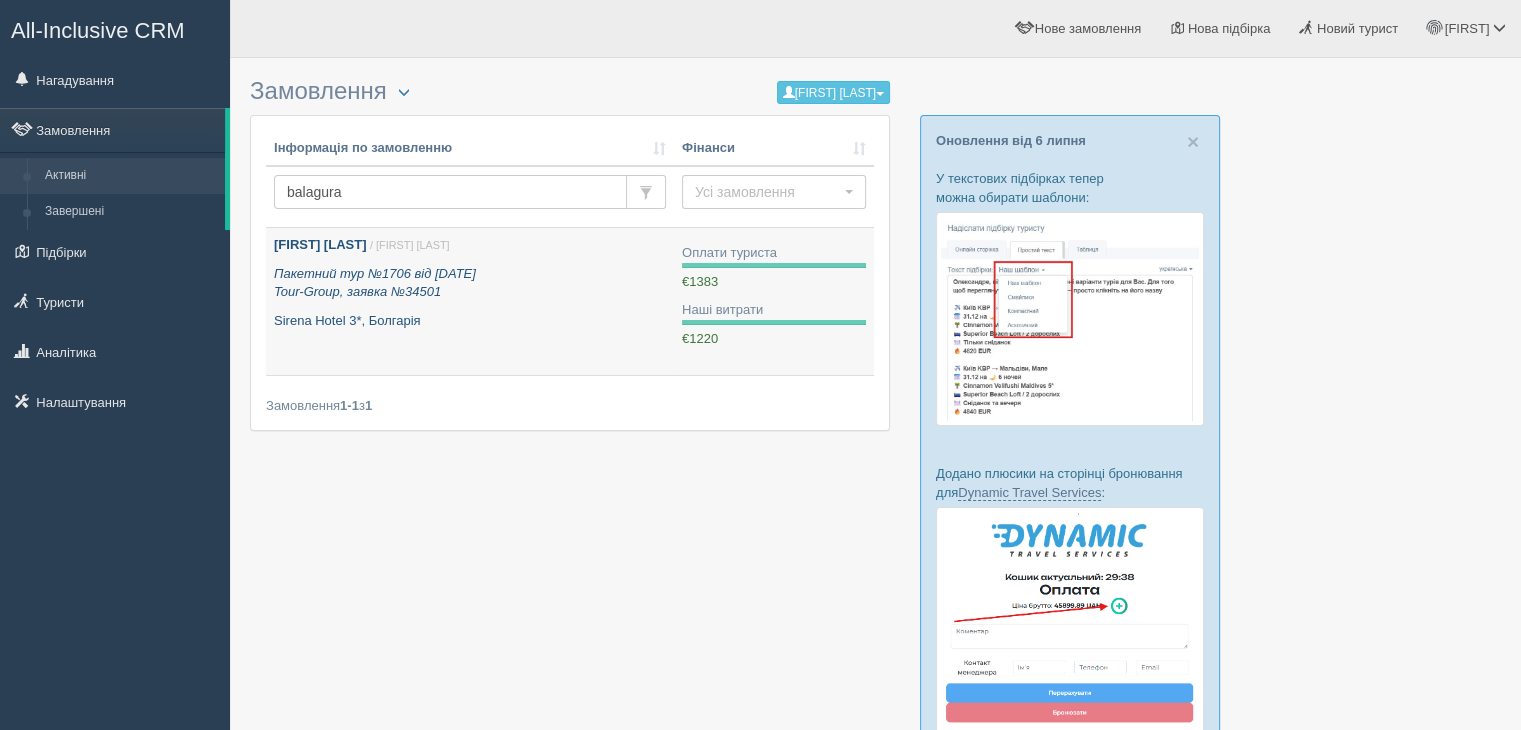 click on "[FIRST] [LAST]
/ [FIRST] [LAST]
Пакетний тур №1706 від [DATE]
Tour-Group, заявка №34501
Sirena Hotel 3*, [COUNTRY]" at bounding box center [470, 283] 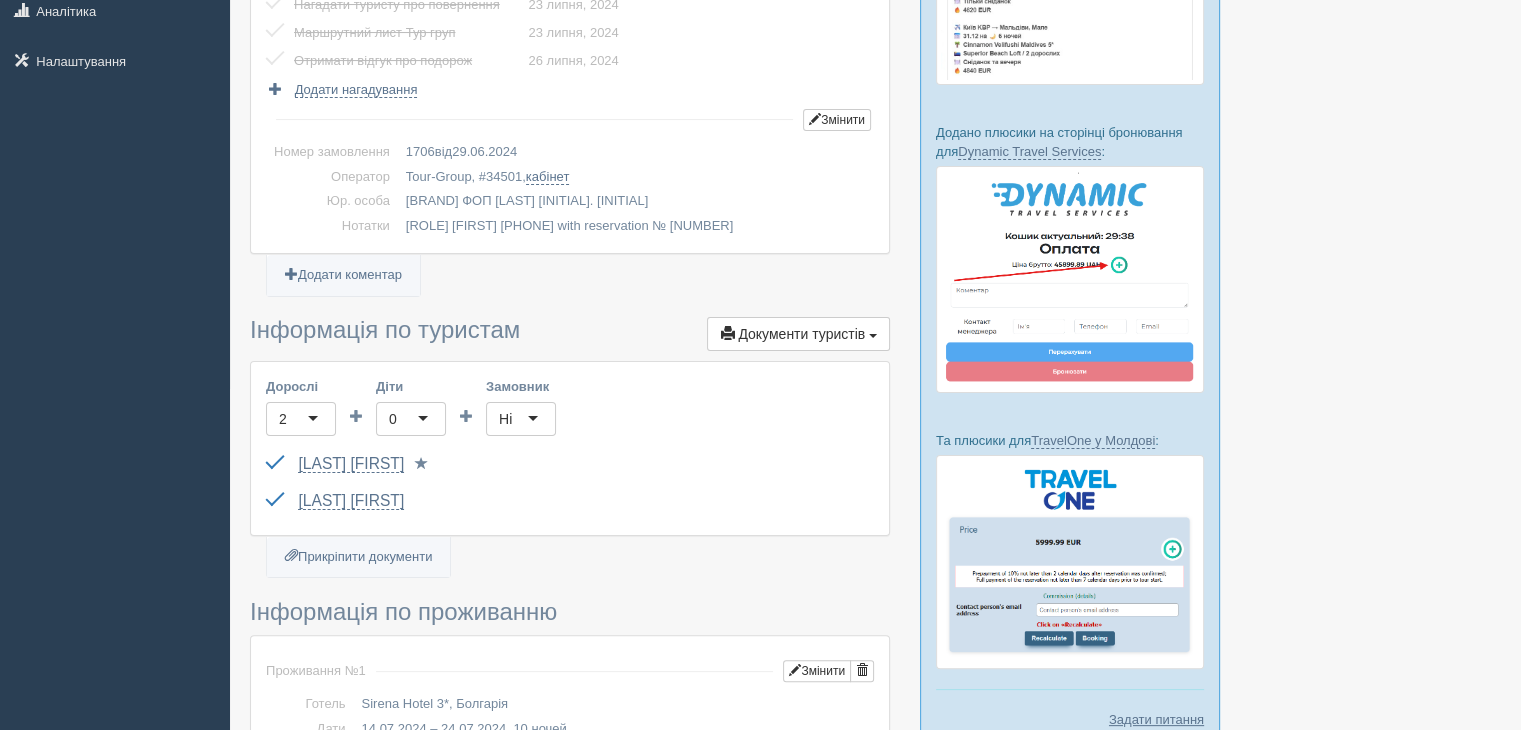 scroll, scrollTop: 0, scrollLeft: 0, axis: both 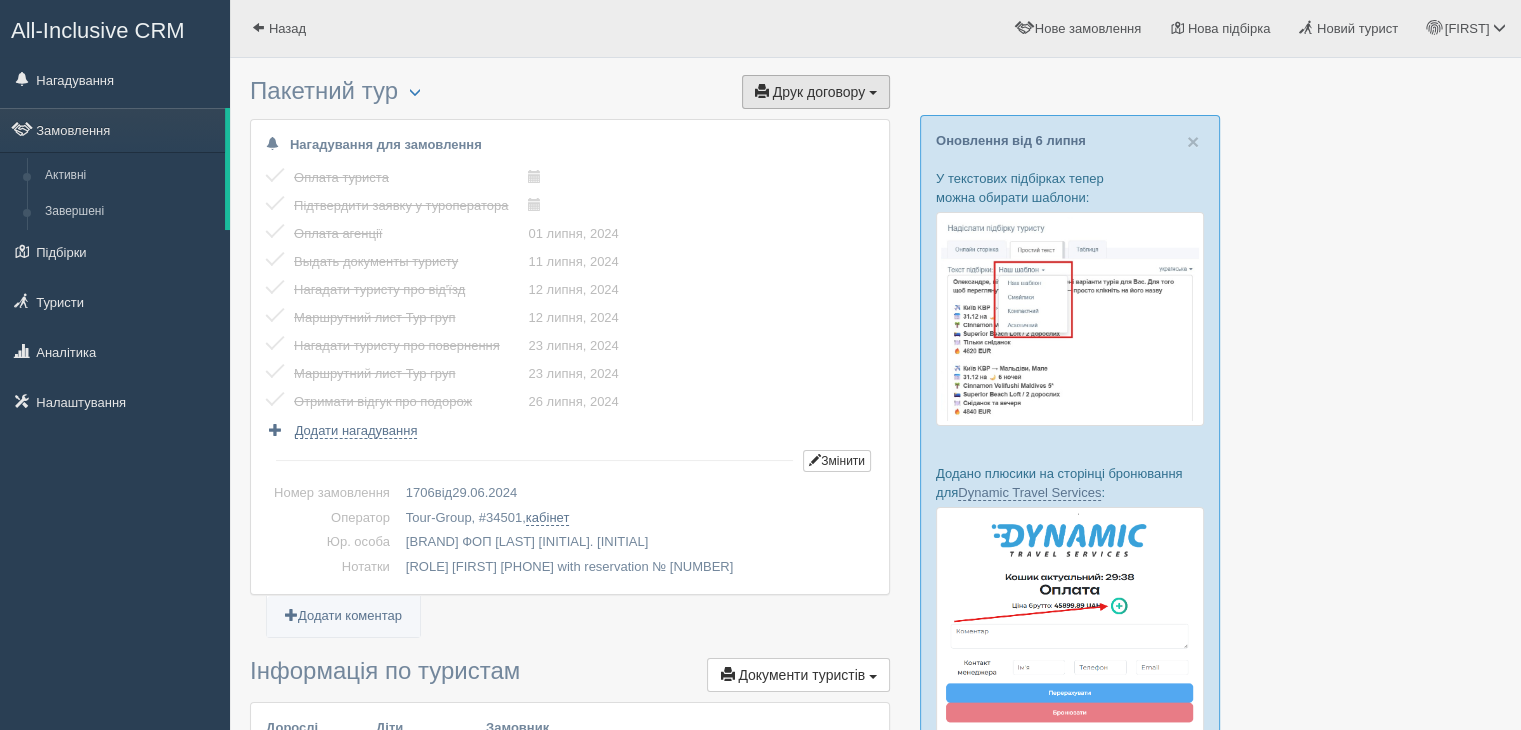 click on "Друк договору" at bounding box center [819, 92] 